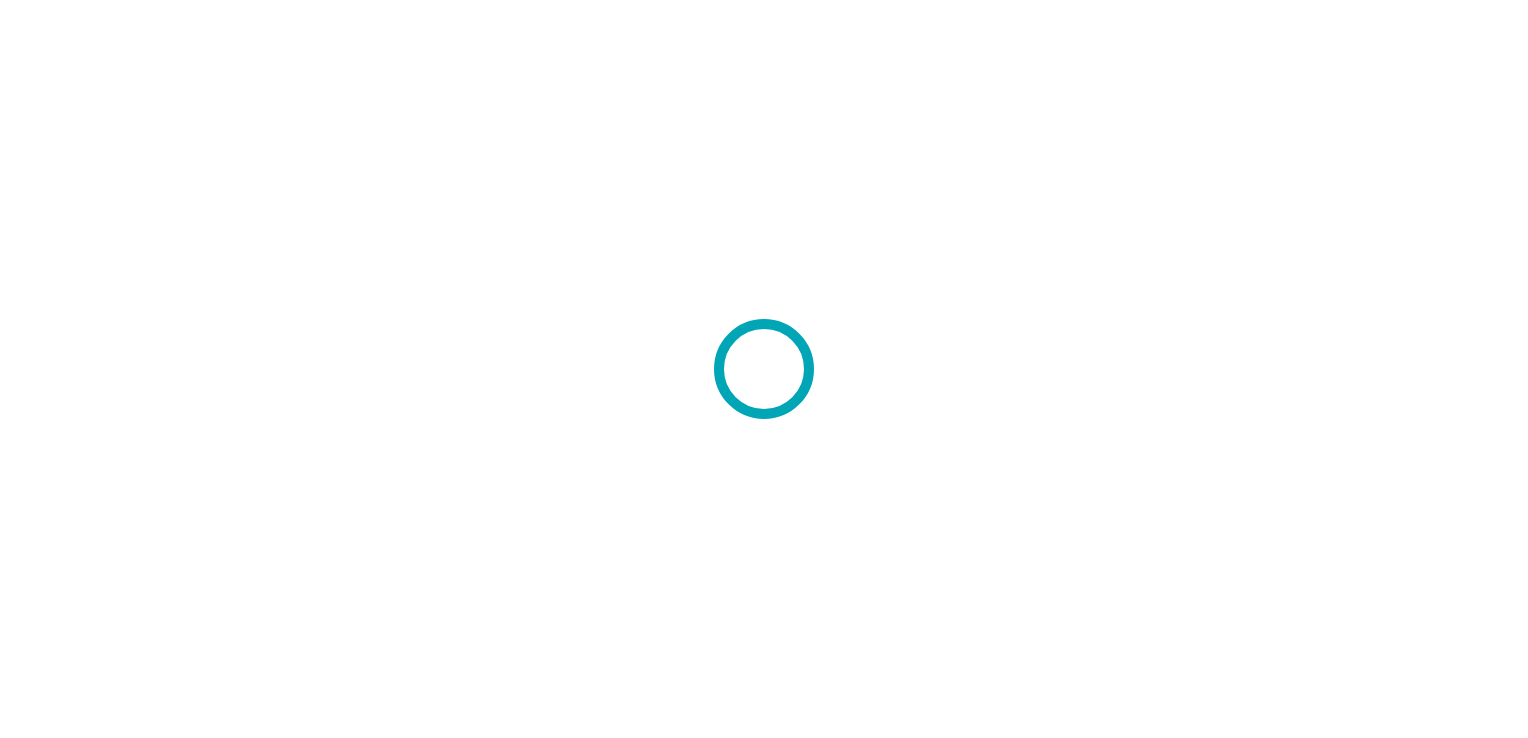scroll, scrollTop: 0, scrollLeft: 0, axis: both 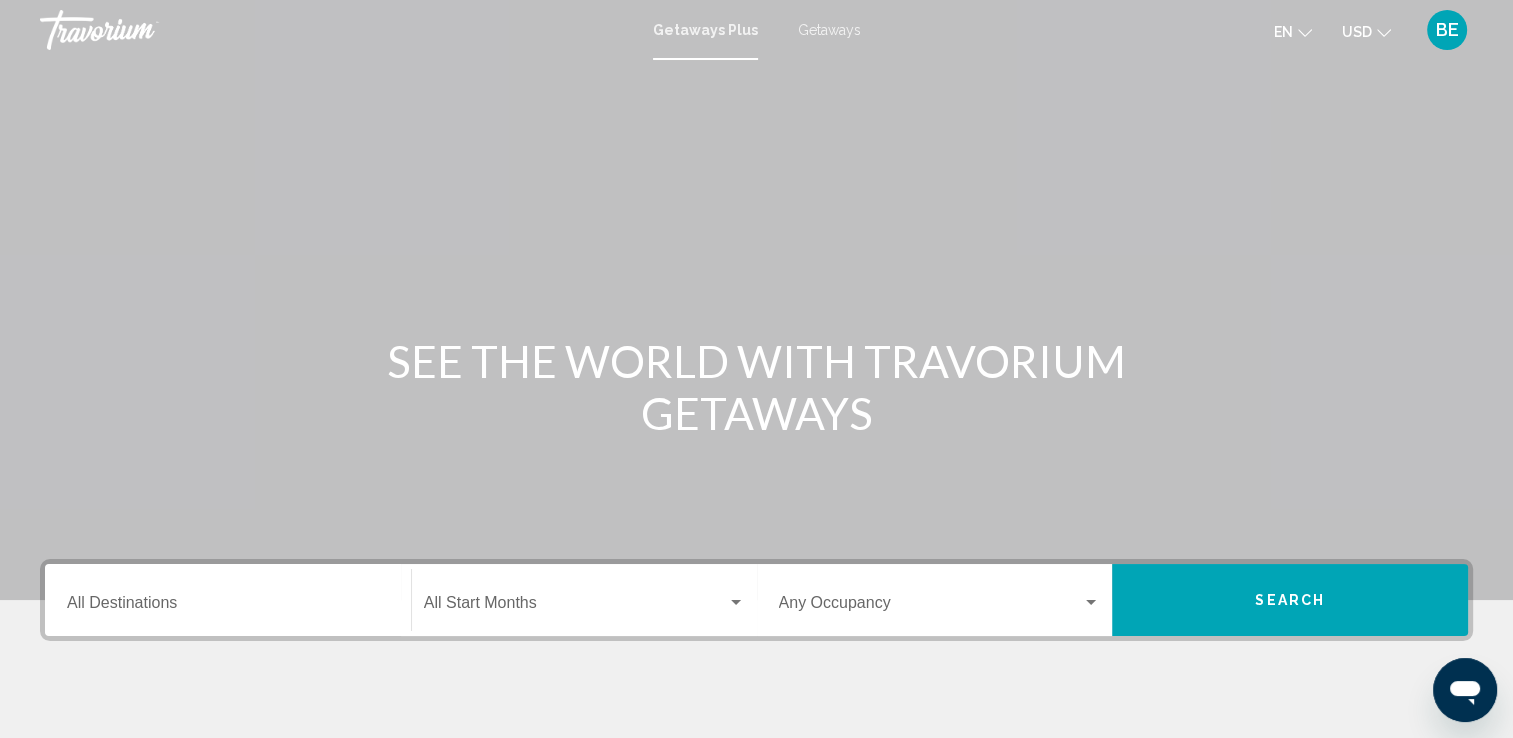click on "Destination All Destinations" at bounding box center (228, 607) 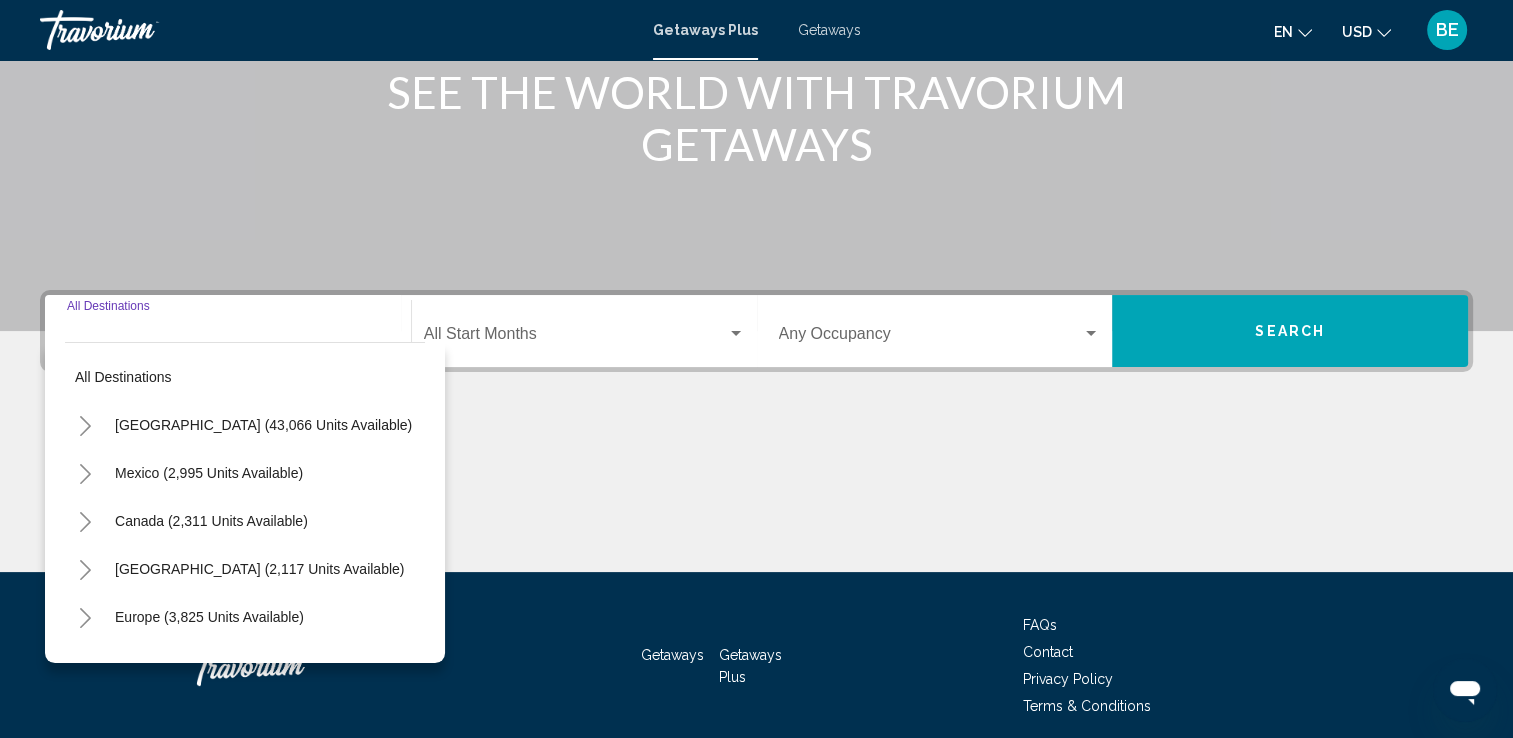 scroll, scrollTop: 347, scrollLeft: 0, axis: vertical 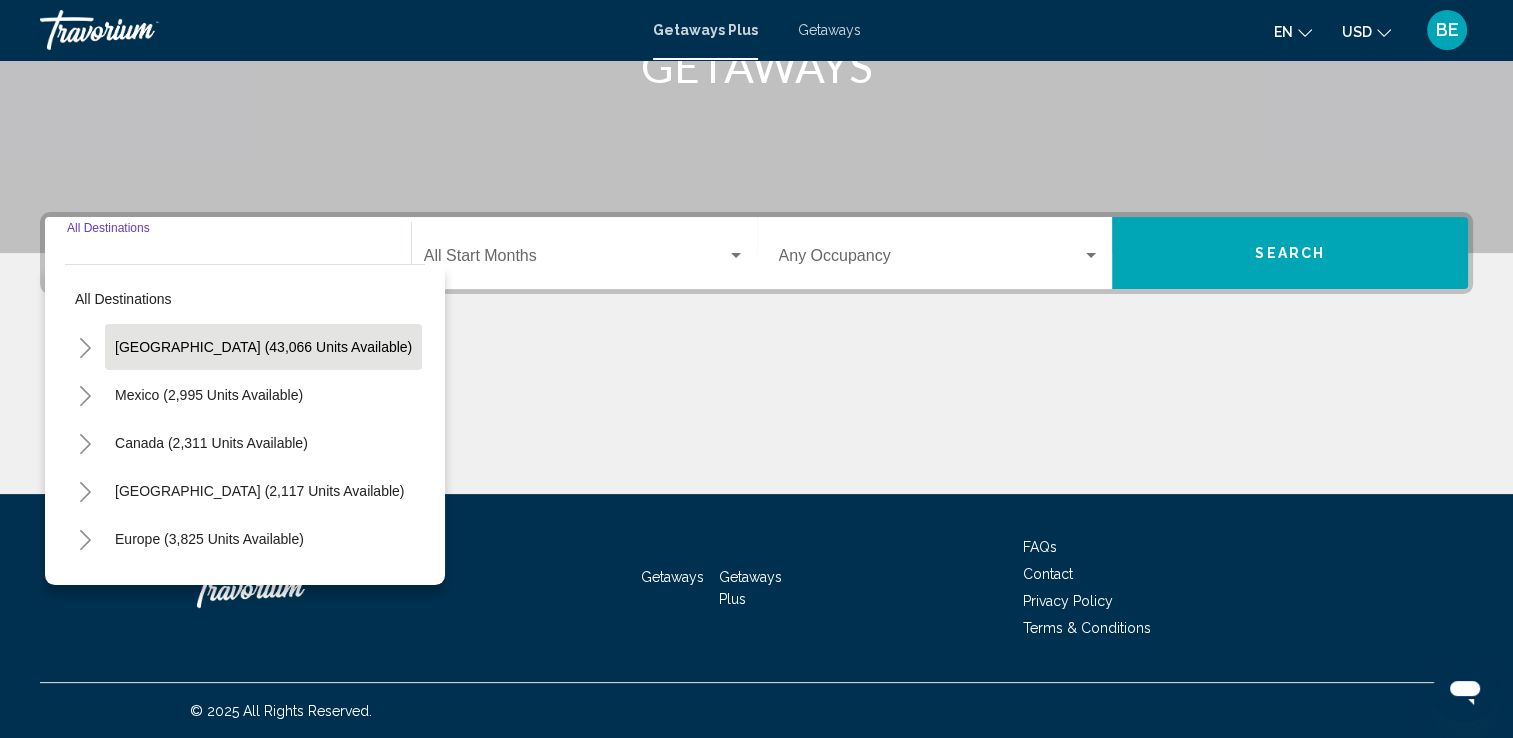 click on "[GEOGRAPHIC_DATA] (43,066 units available)" at bounding box center [209, 395] 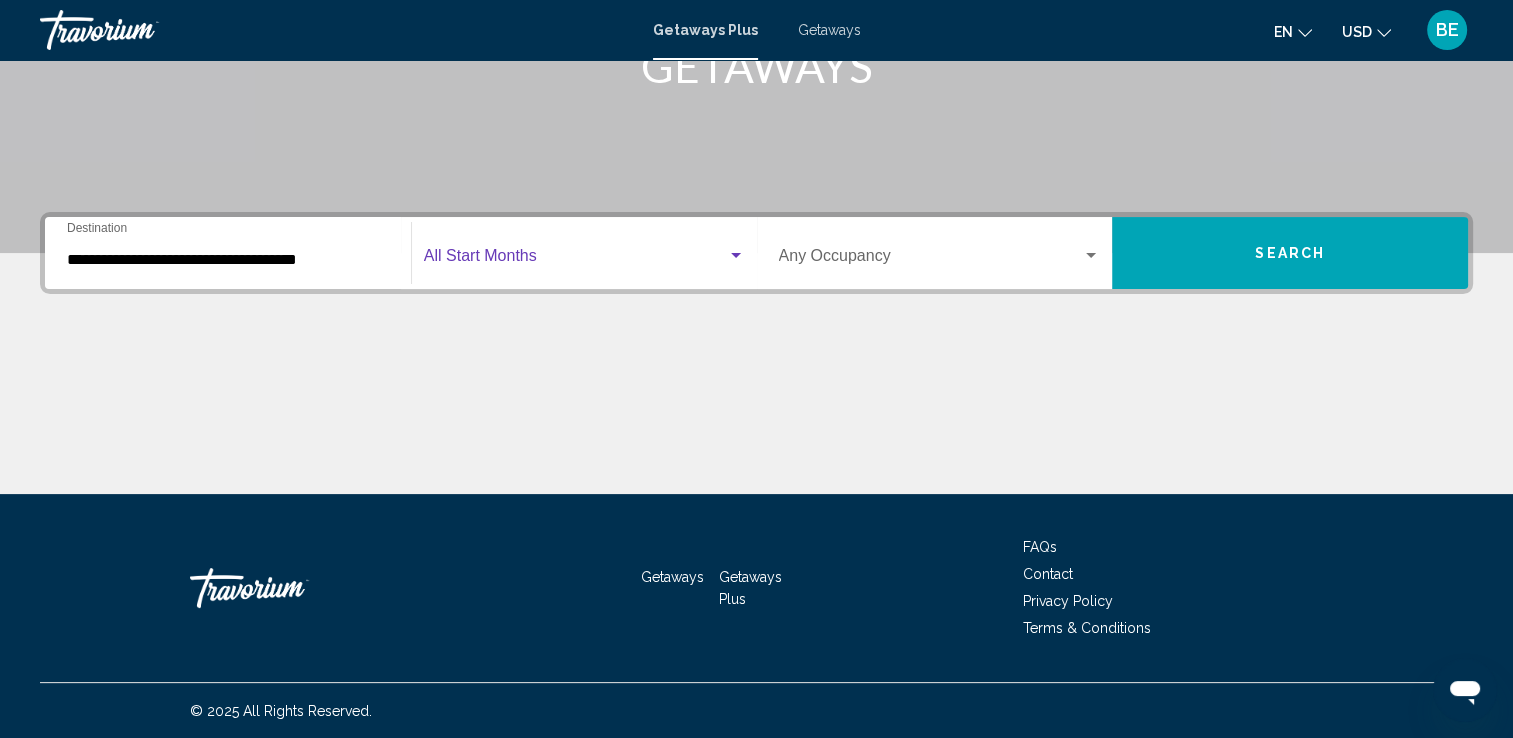 click at bounding box center [736, 255] 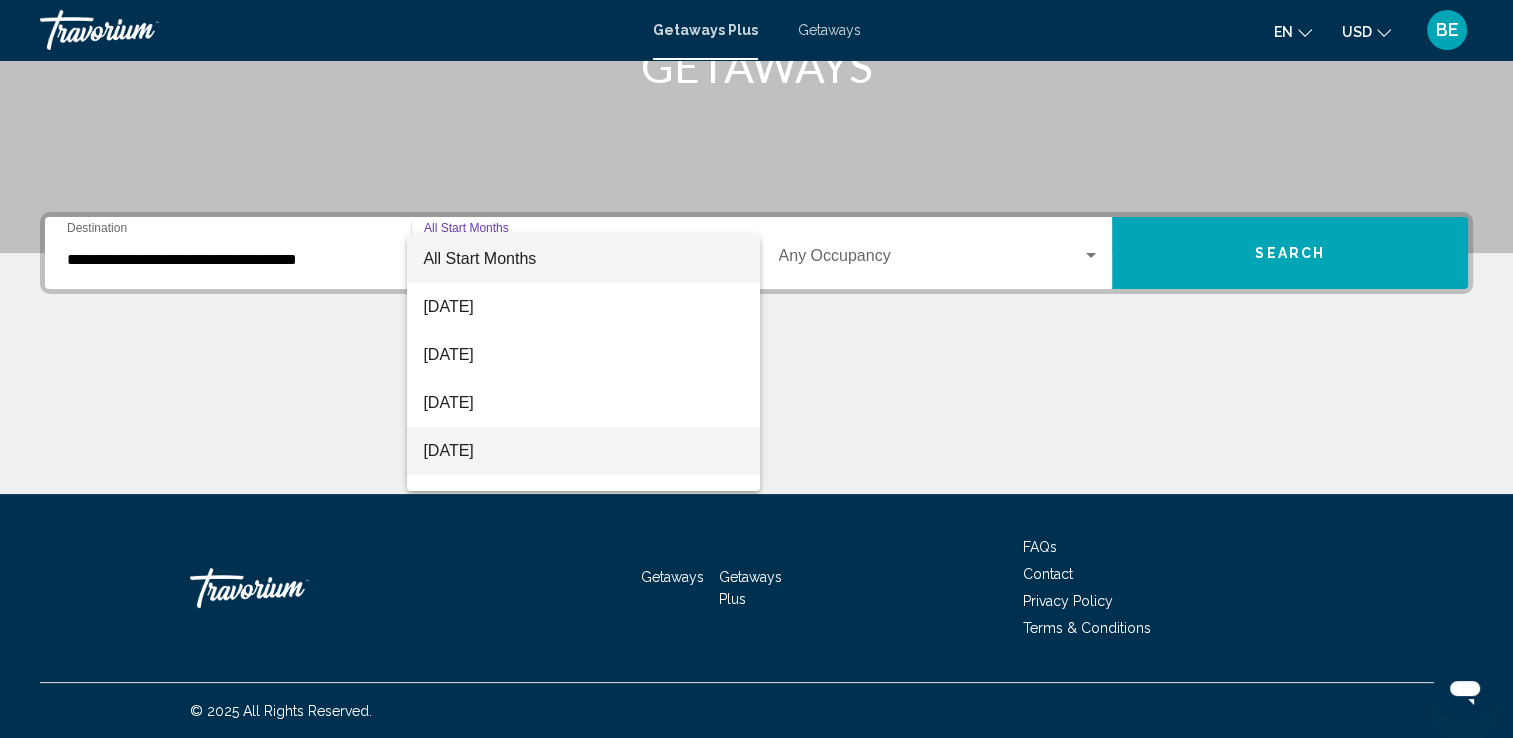 click on "[DATE]" at bounding box center (583, 451) 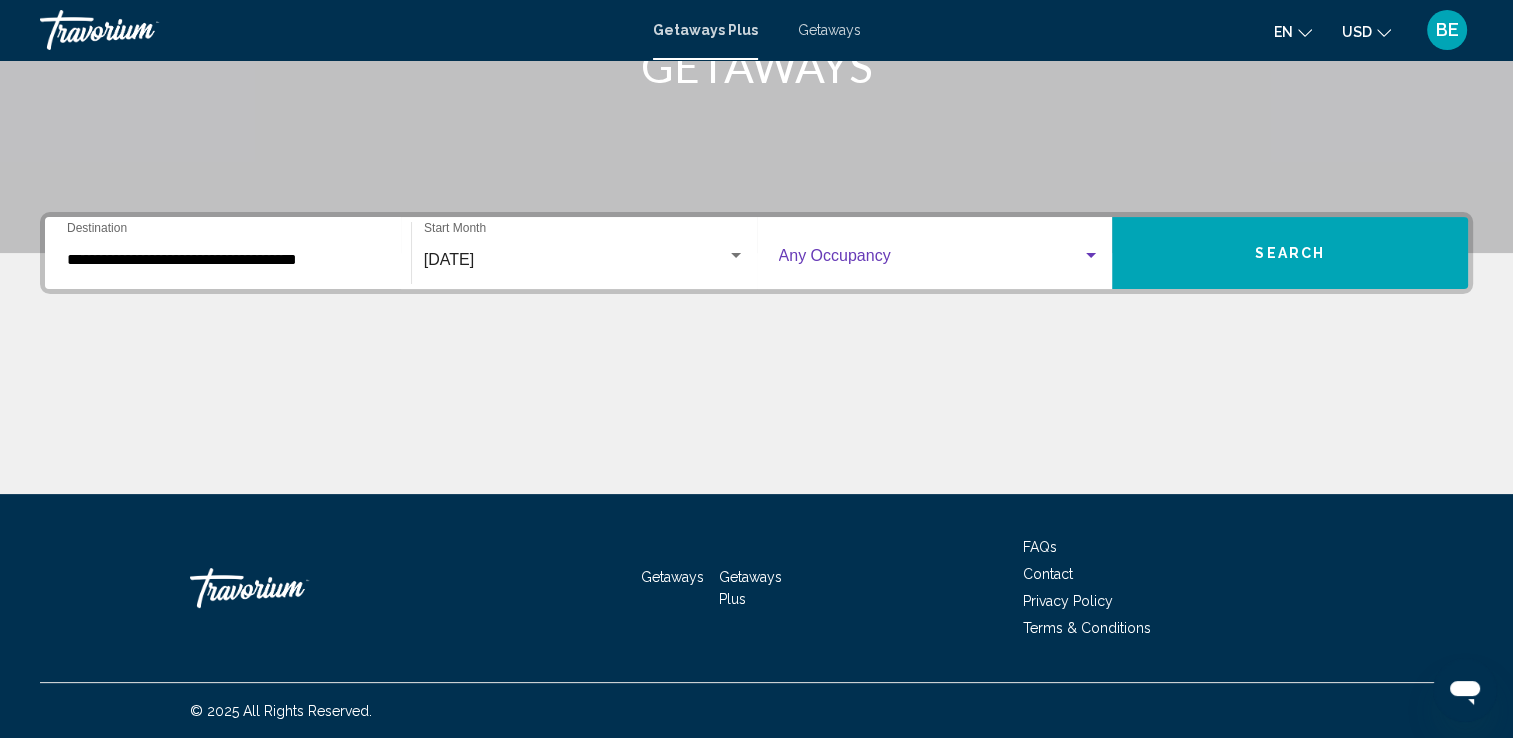 click at bounding box center [1091, 255] 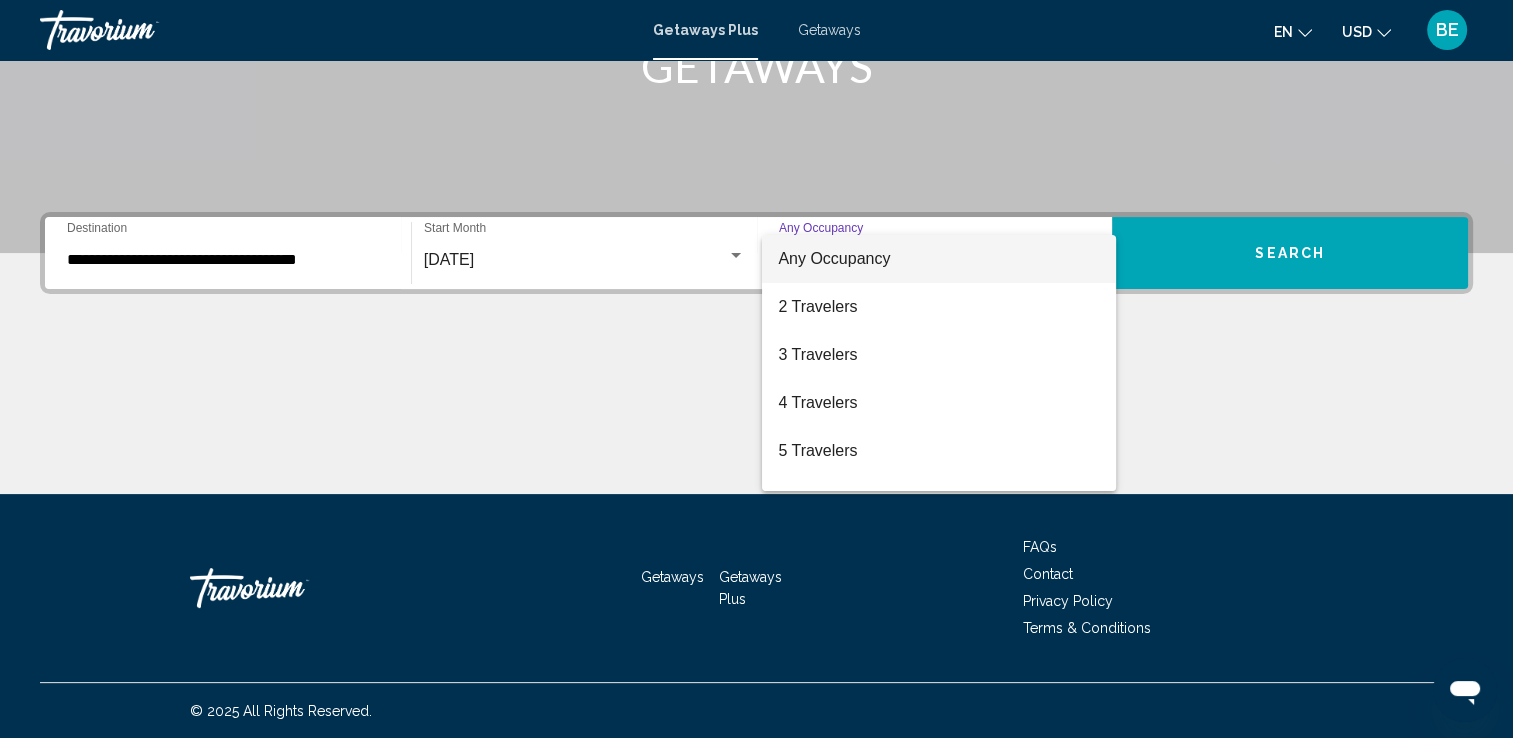 click at bounding box center [756, 369] 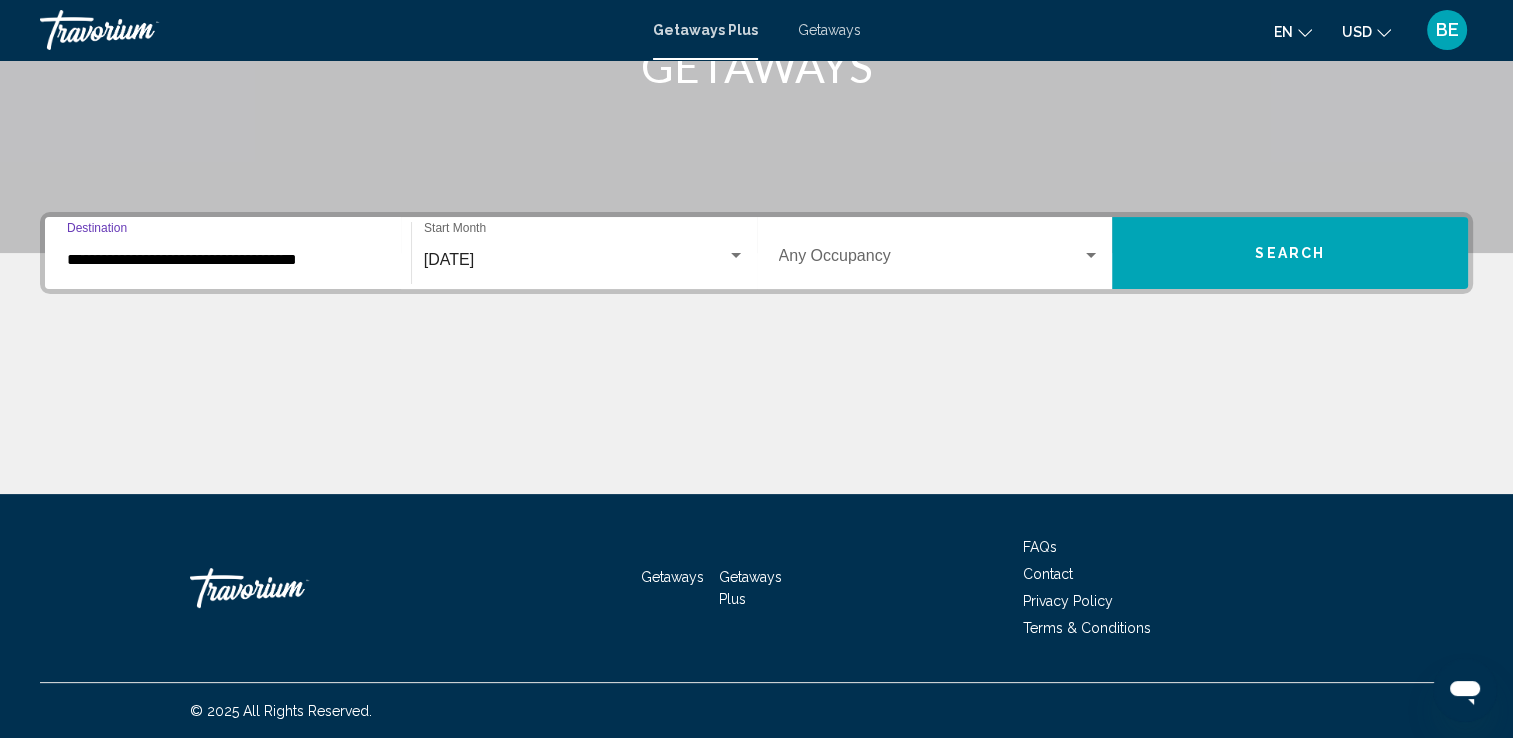 click on "**********" at bounding box center [228, 260] 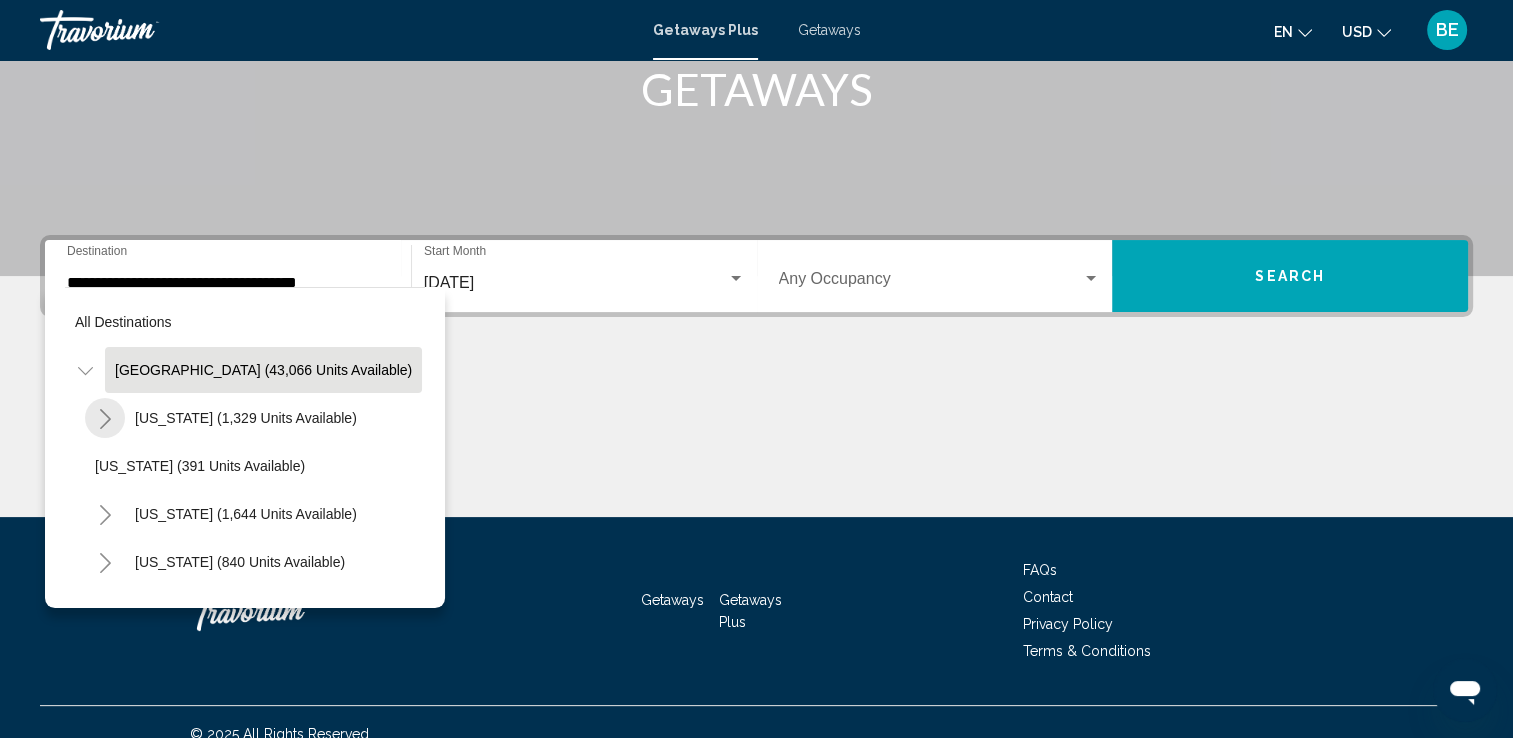 click 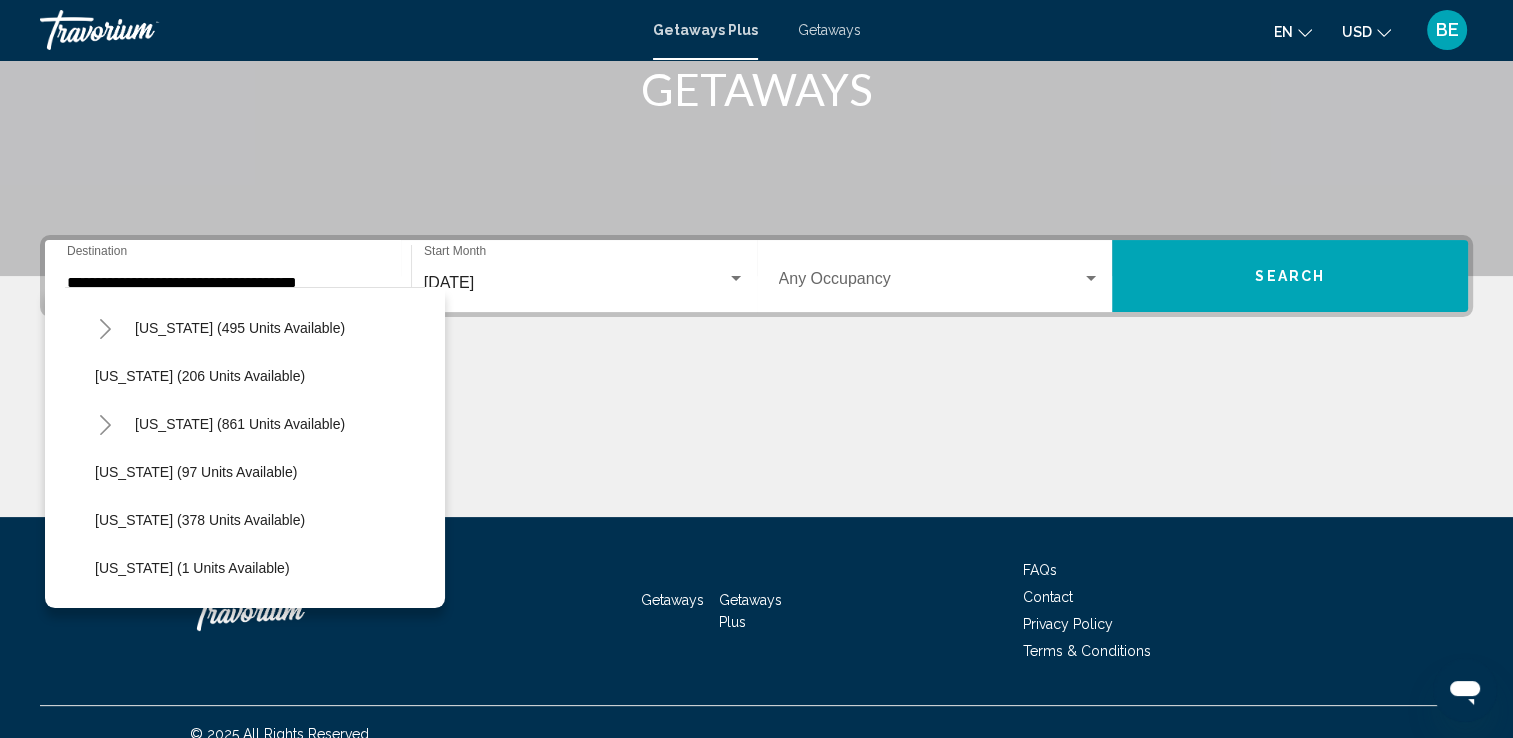 scroll, scrollTop: 850, scrollLeft: 0, axis: vertical 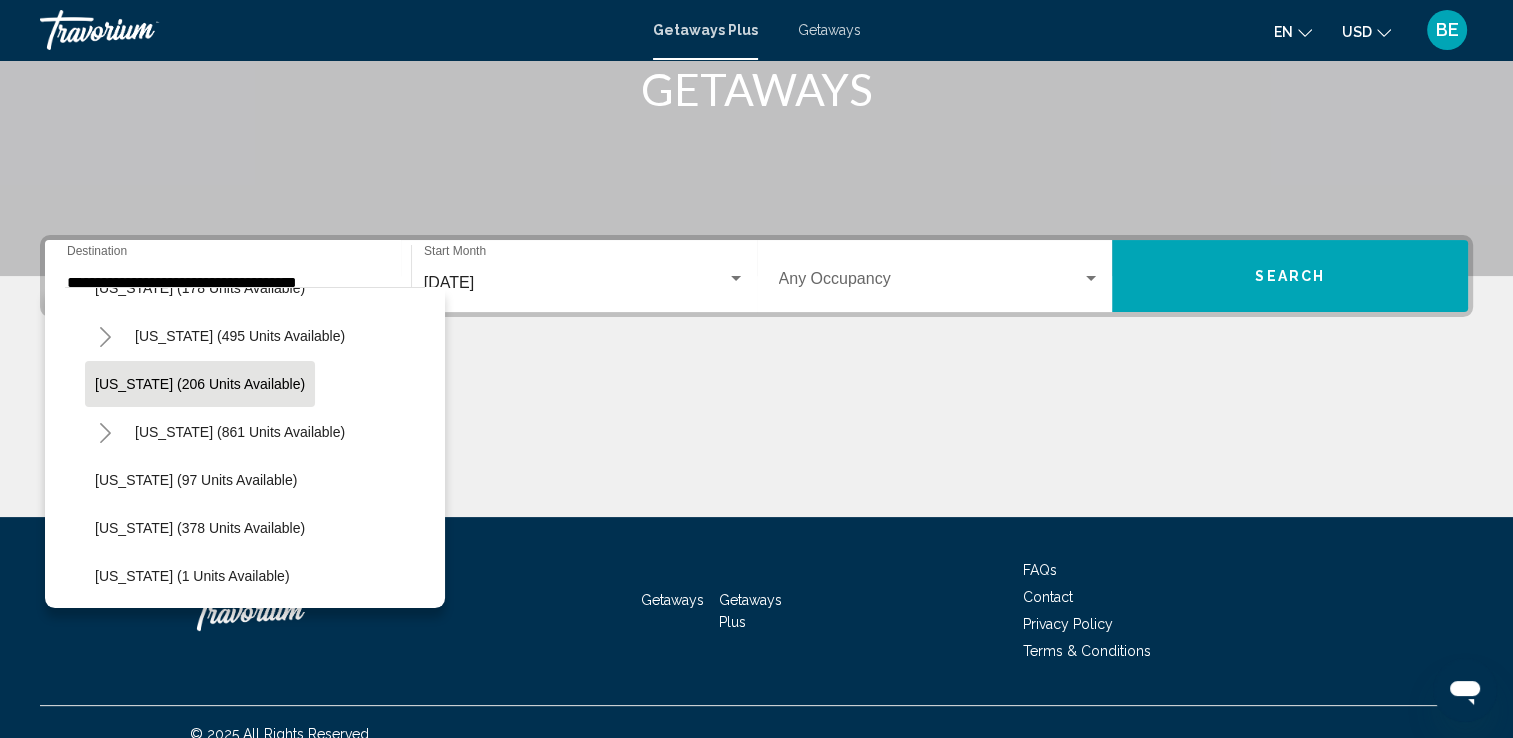 click on "[US_STATE] (206 units available)" 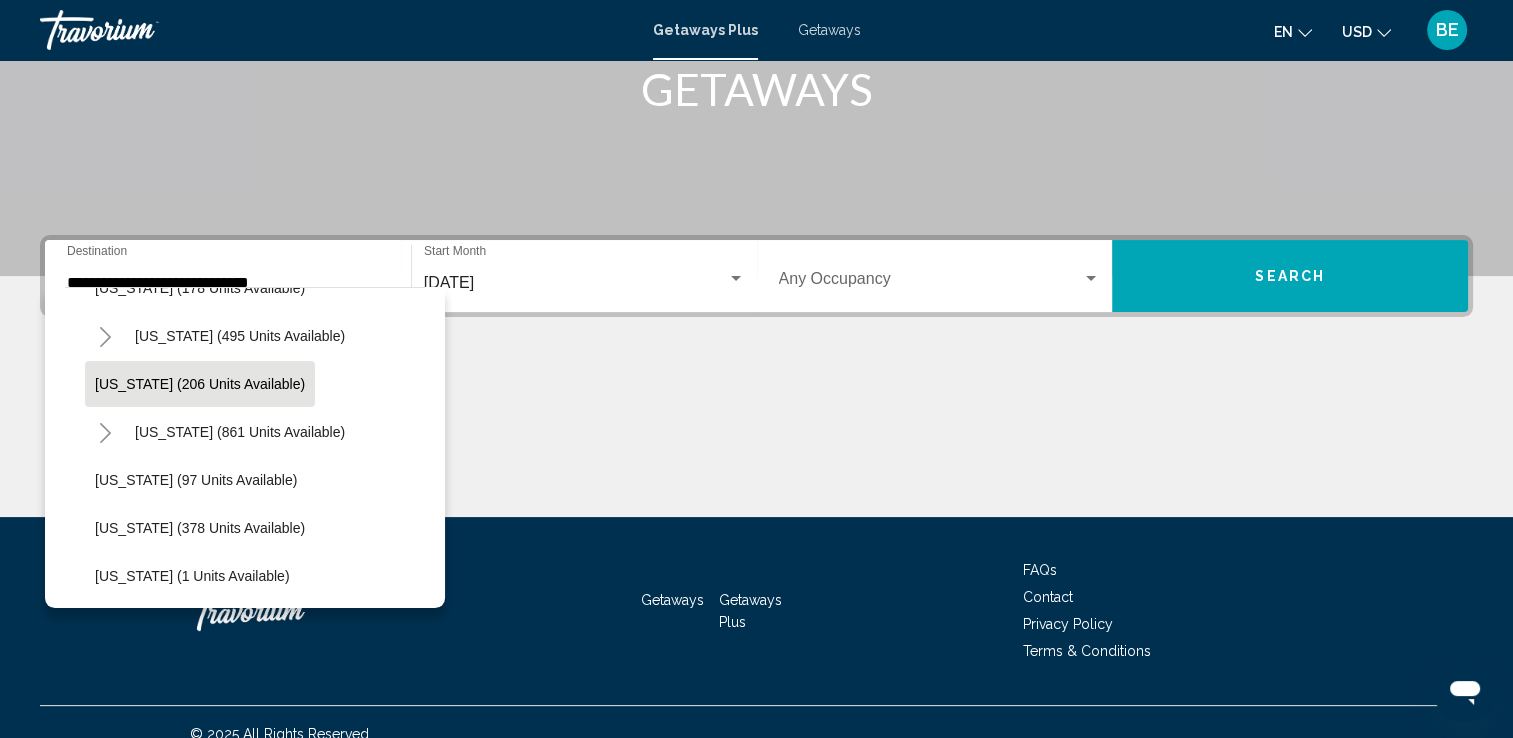 scroll, scrollTop: 347, scrollLeft: 0, axis: vertical 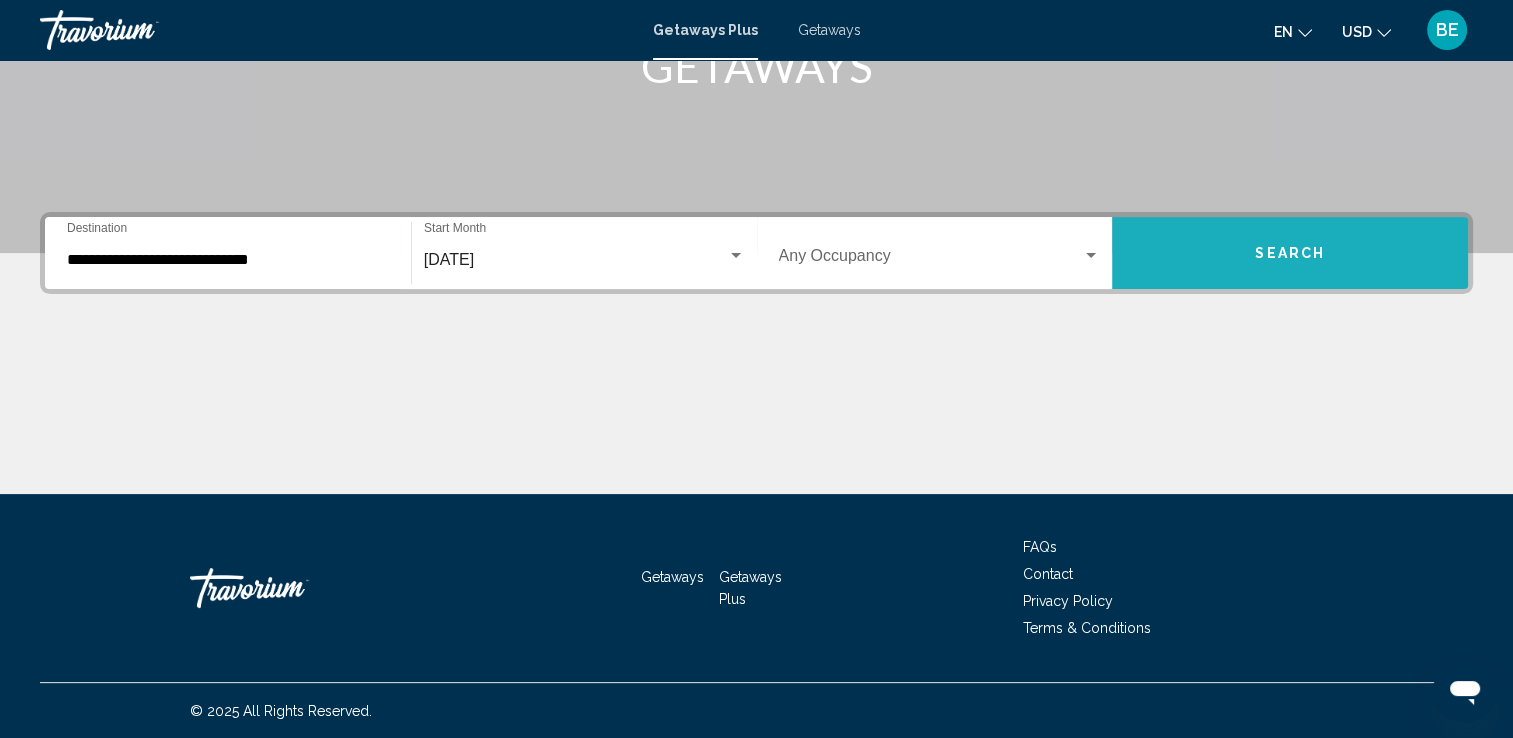 click on "Search" at bounding box center (1290, 253) 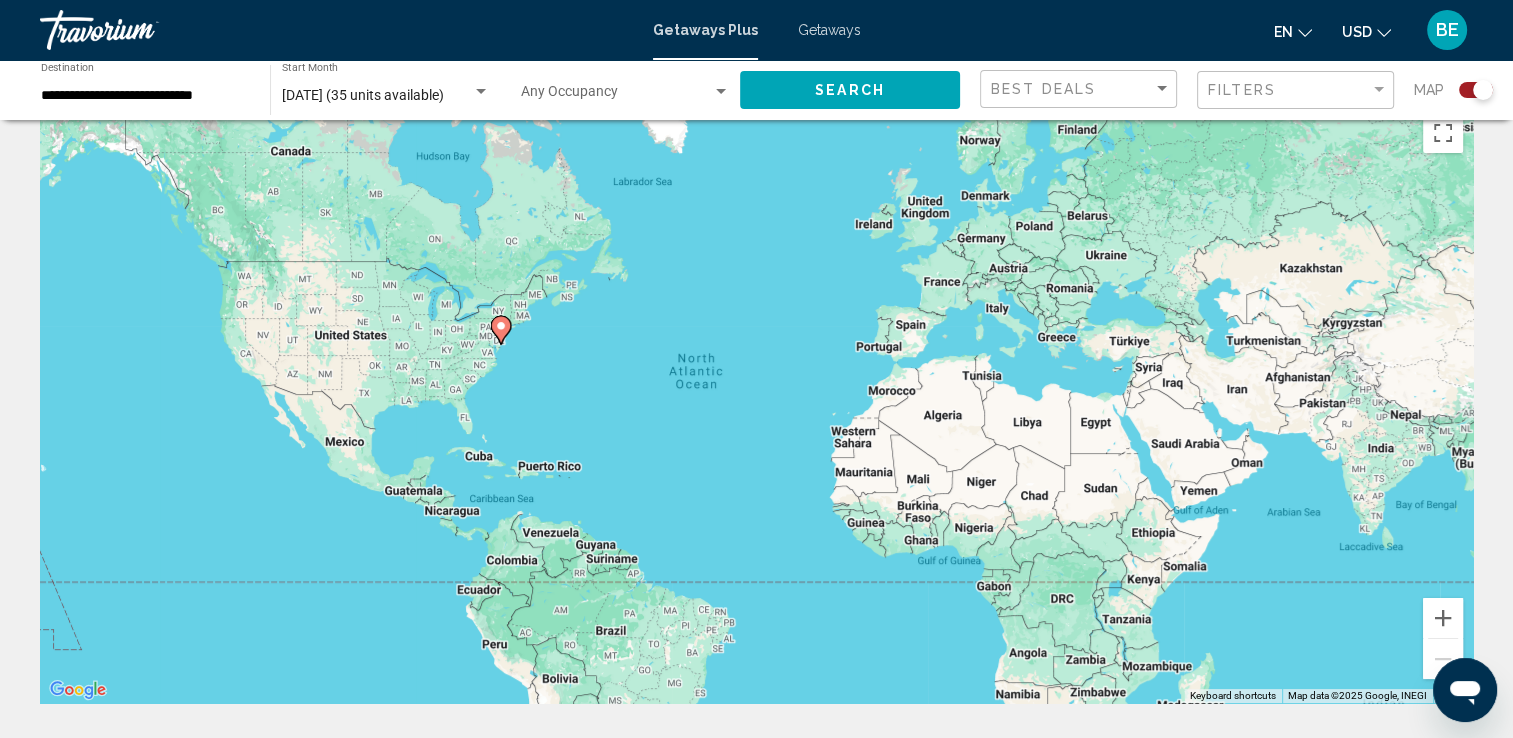 scroll, scrollTop: 0, scrollLeft: 0, axis: both 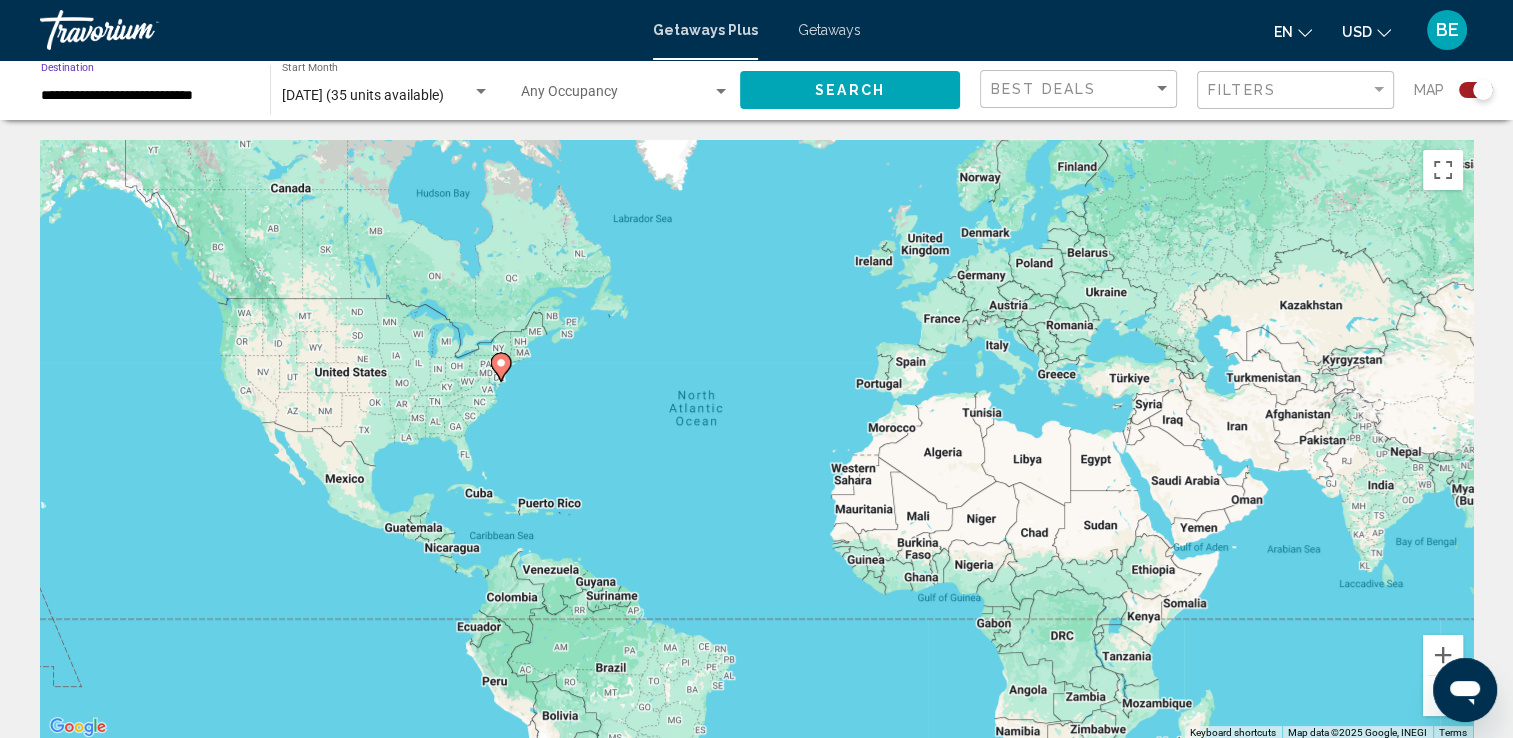 click on "**********" at bounding box center [145, 96] 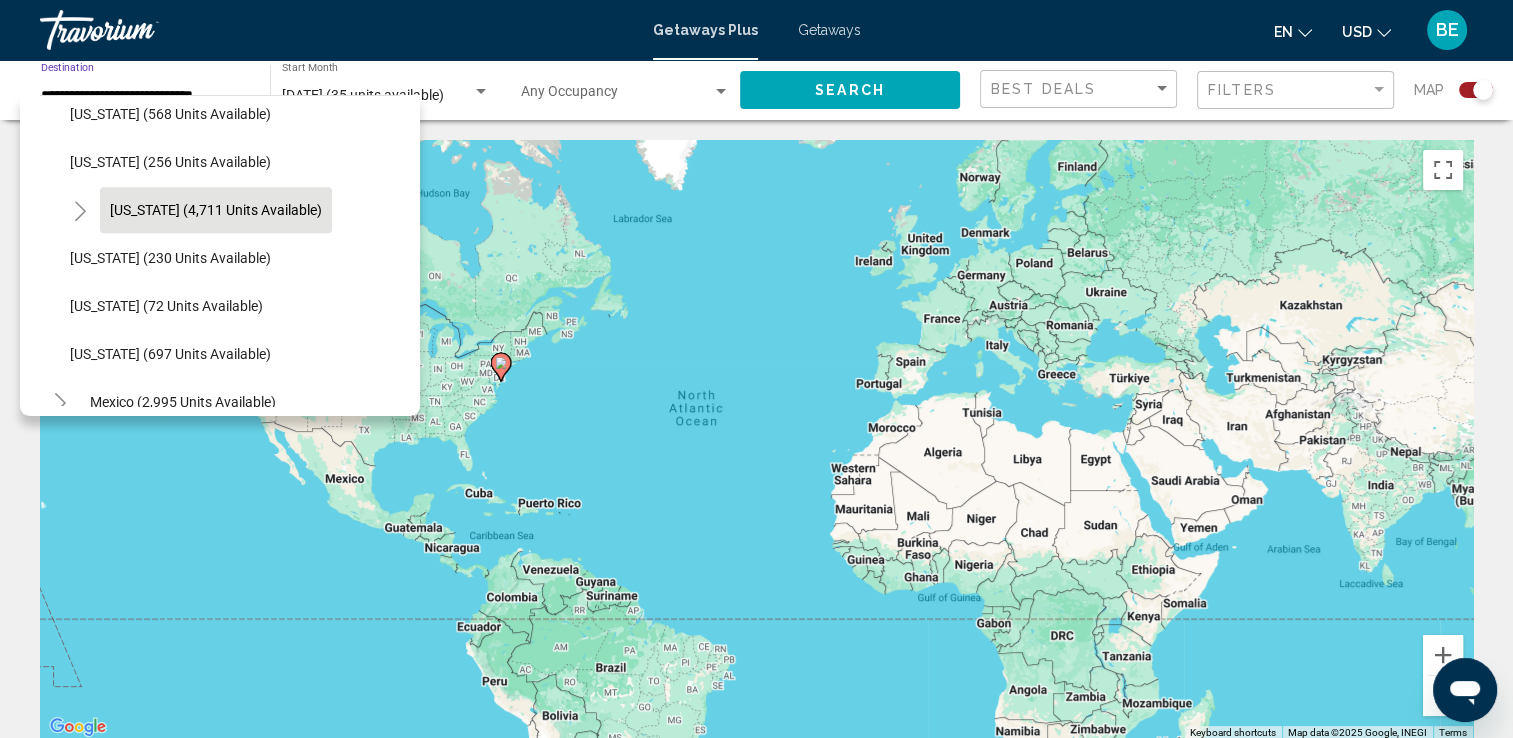 scroll, scrollTop: 1638, scrollLeft: 0, axis: vertical 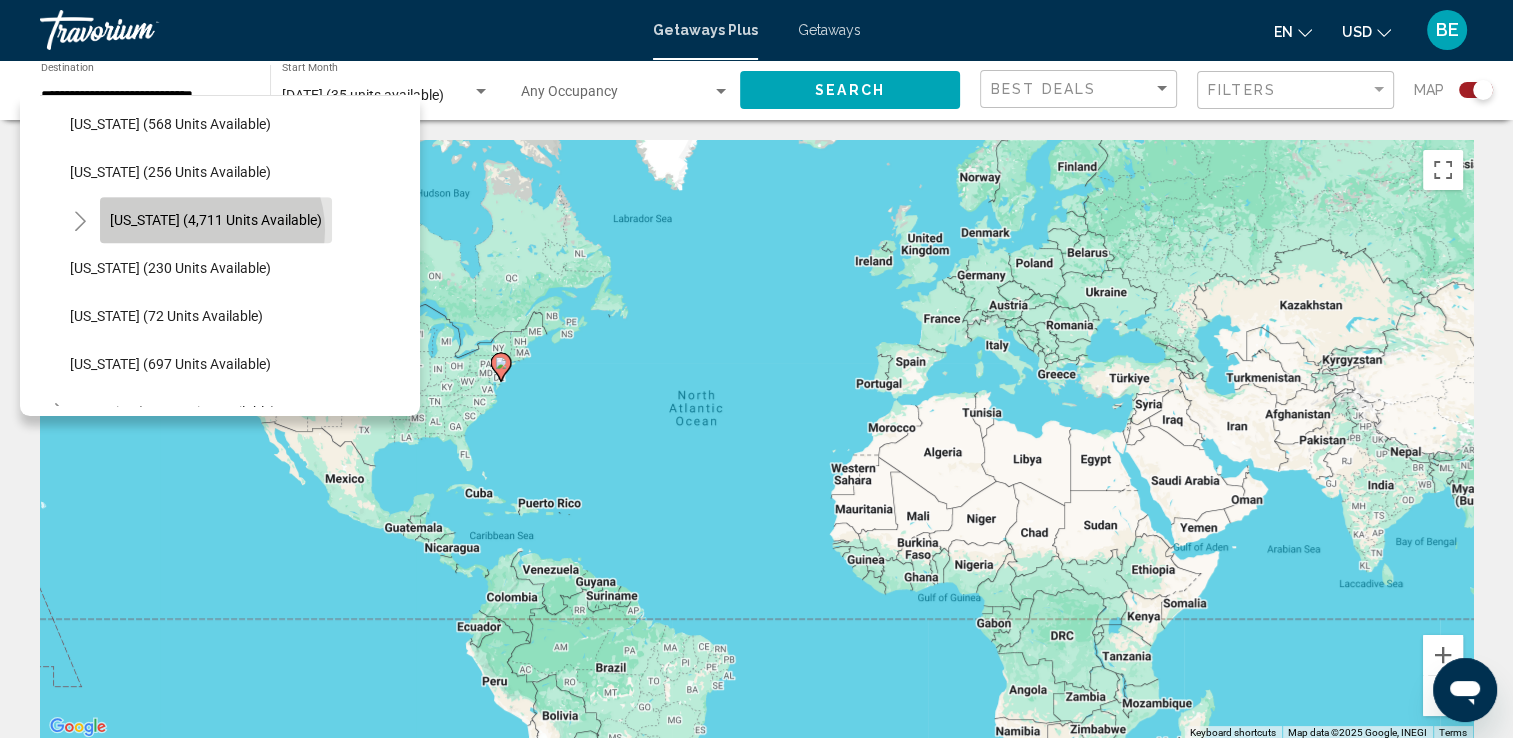 click on "[US_STATE] (4,711 units available)" 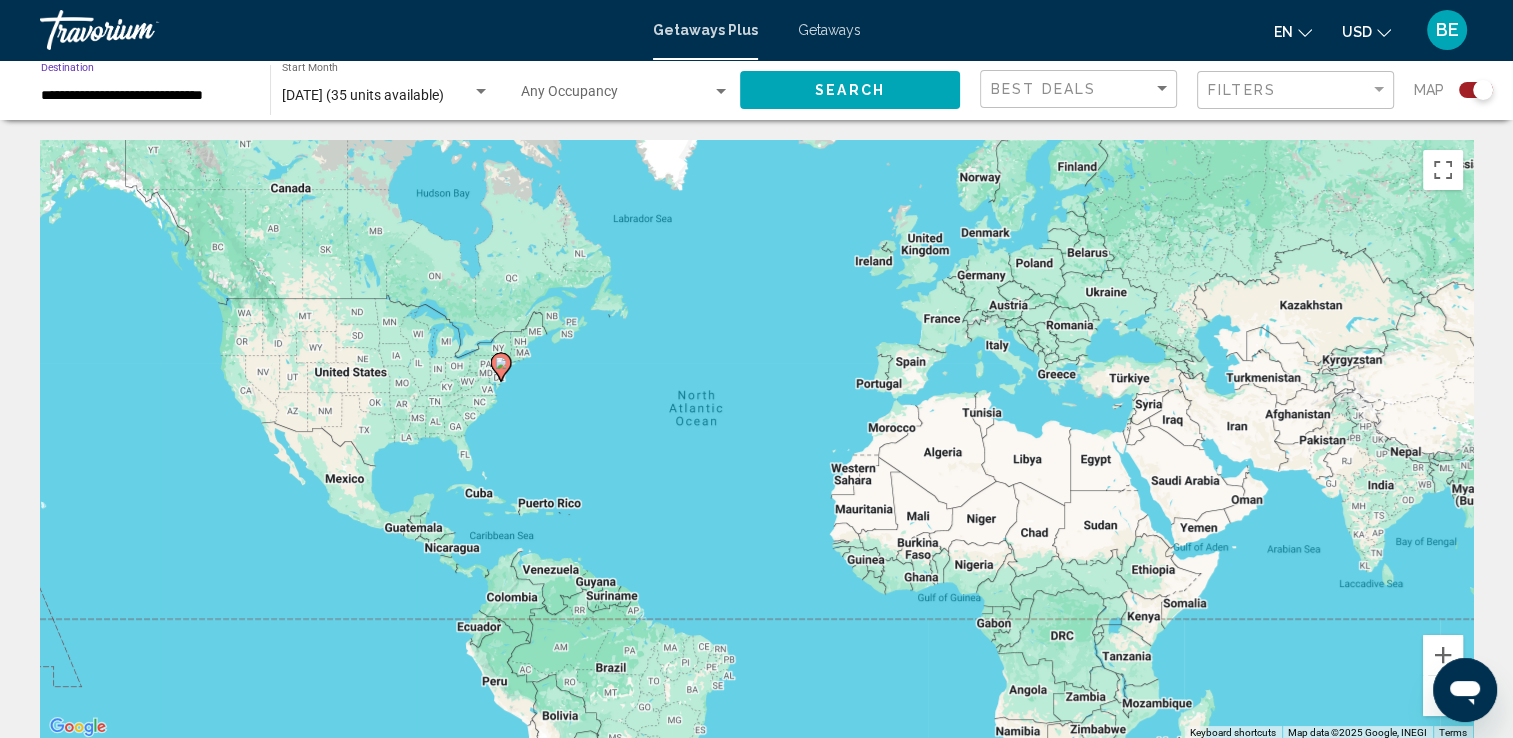click on "Search" 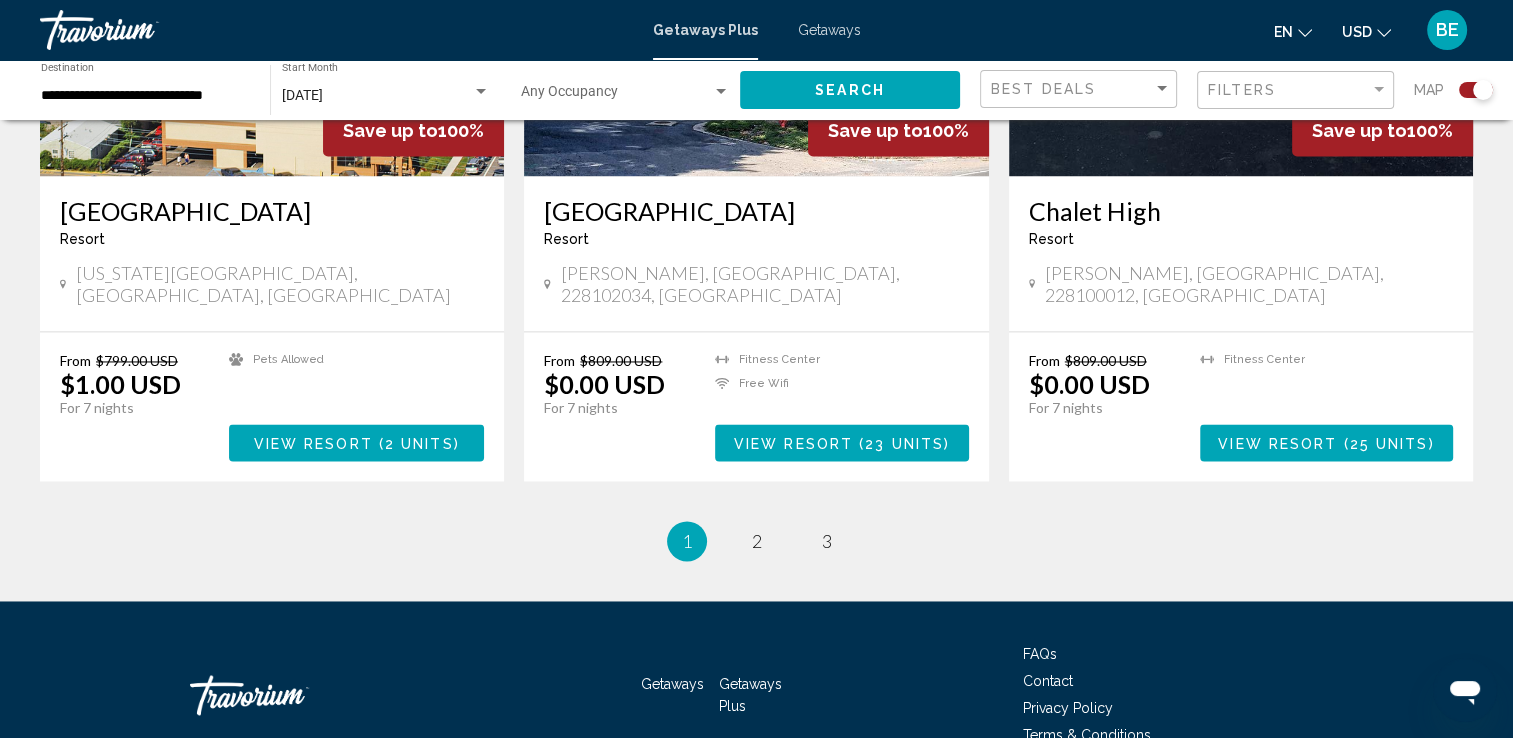 scroll, scrollTop: 3016, scrollLeft: 0, axis: vertical 